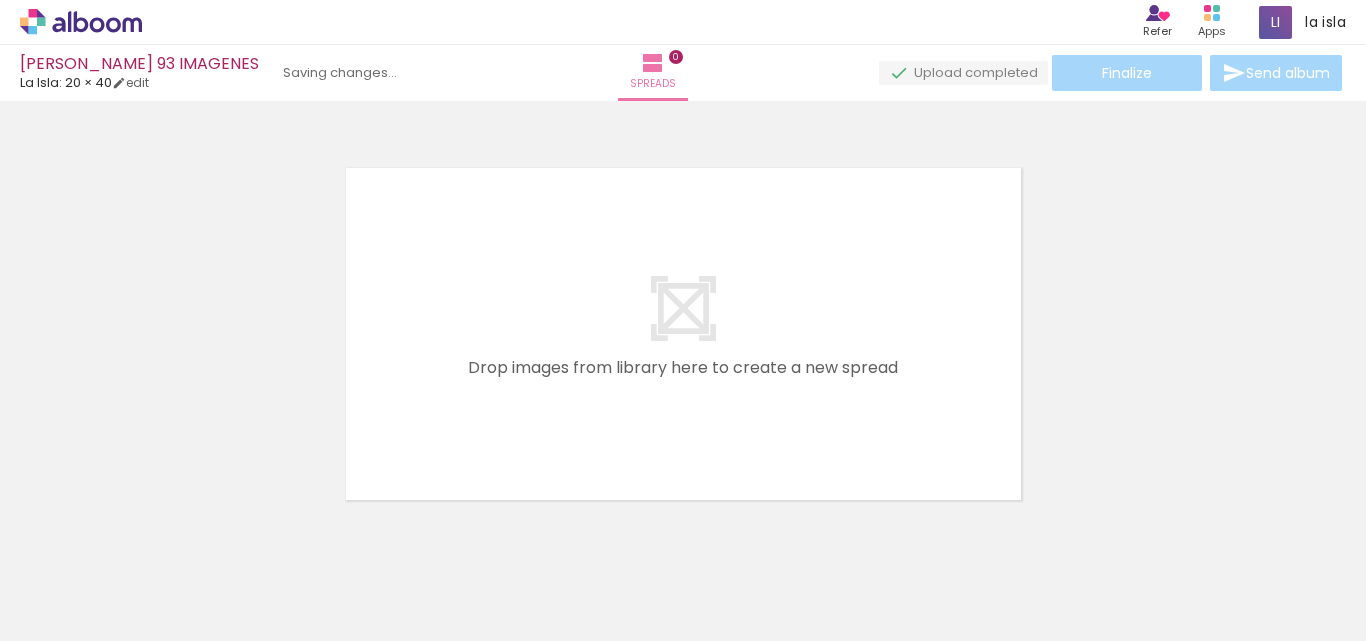 scroll, scrollTop: 0, scrollLeft: 0, axis: both 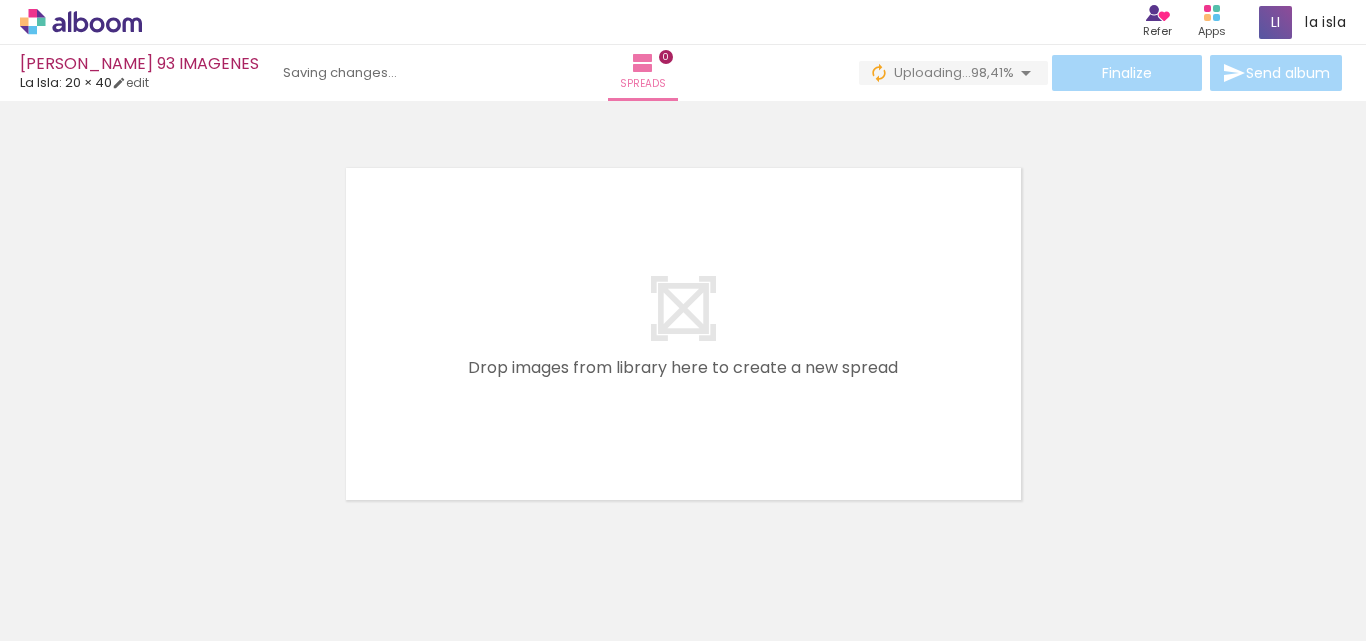 click on "Add
Images" at bounding box center (62, 630) 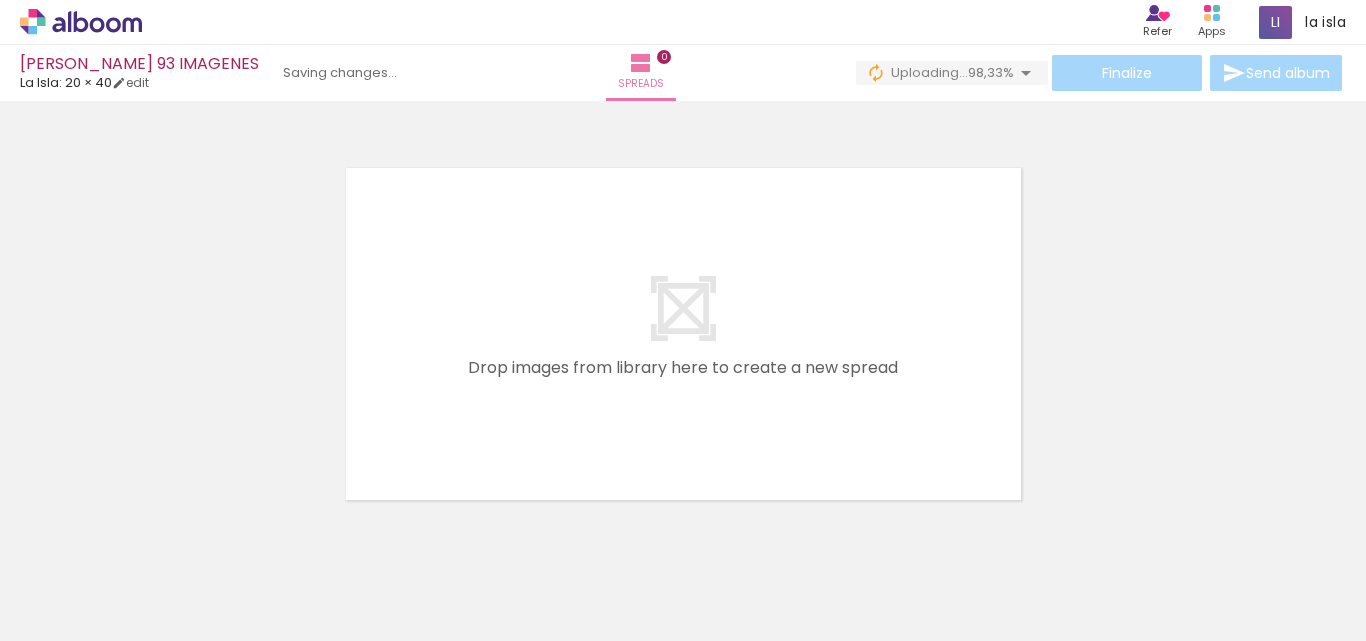 click at bounding box center [-1130, 533] 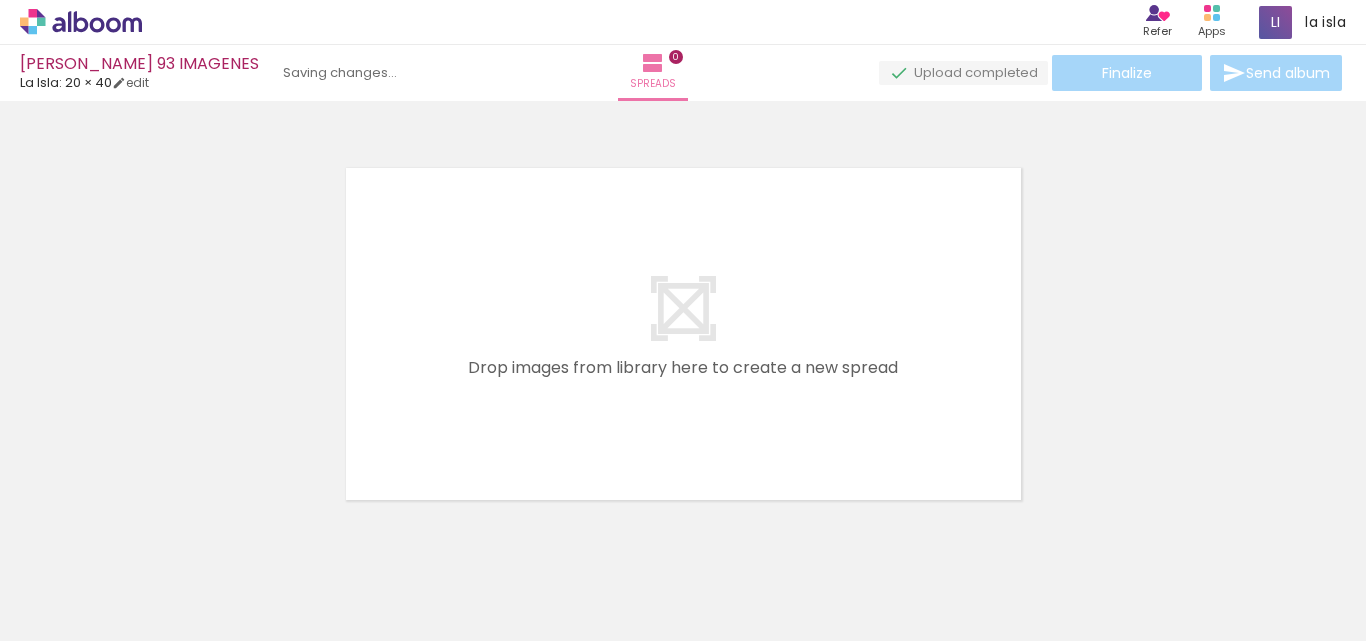 click at bounding box center (-458, 533) 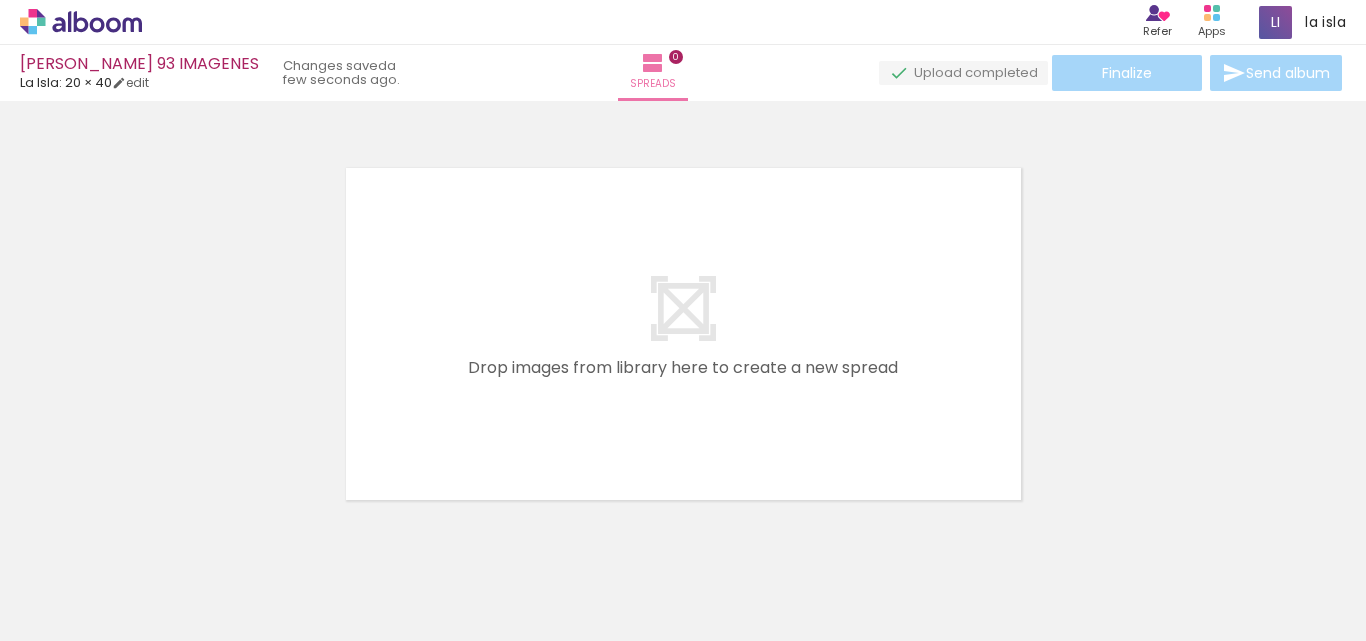 click at bounding box center (102, 533) 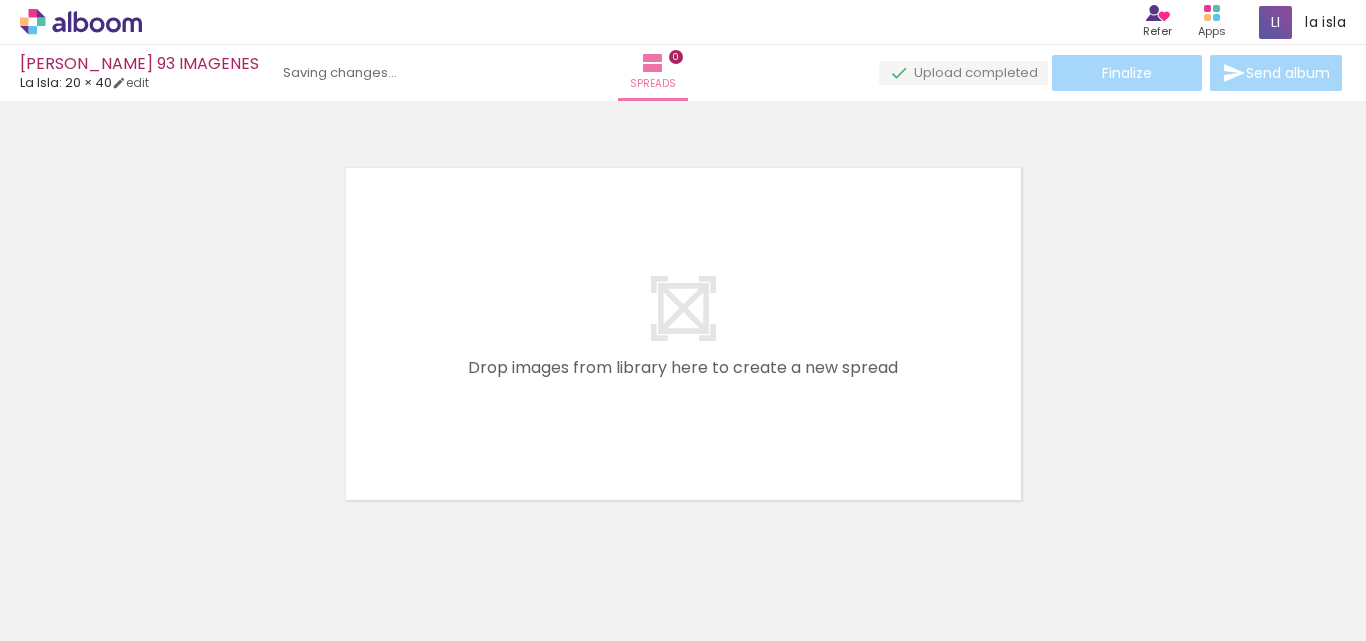 click at bounding box center (102, 533) 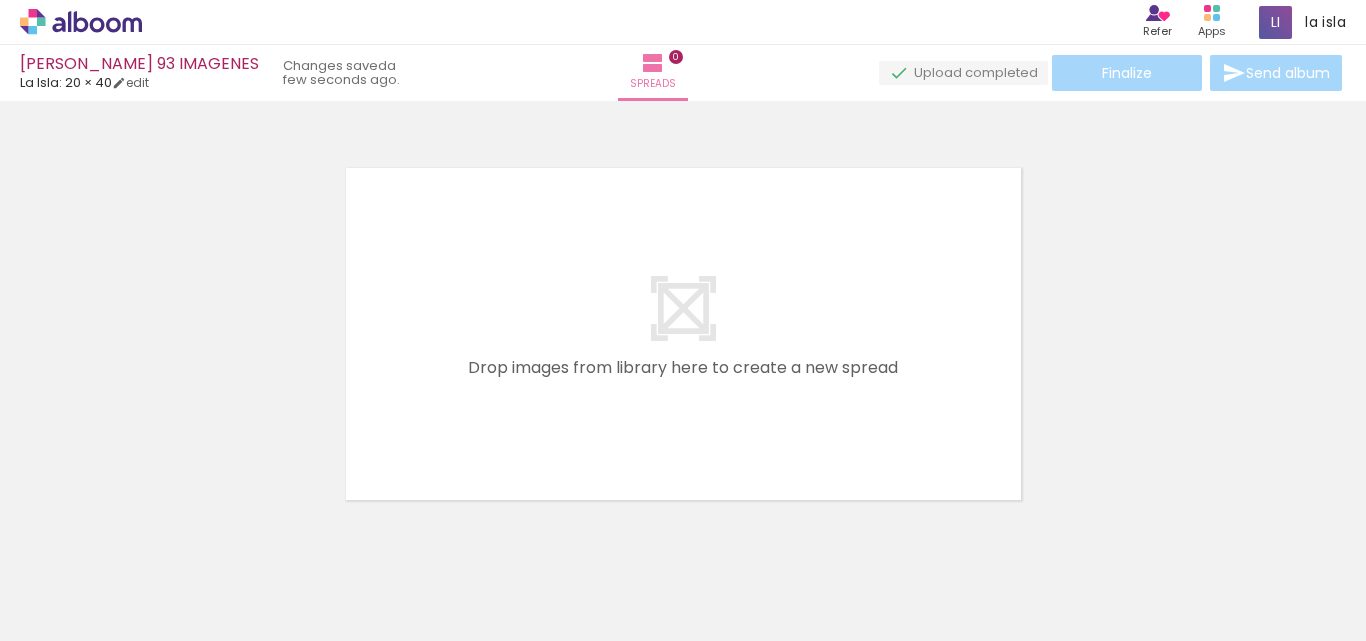 click at bounding box center [-1914, 533] 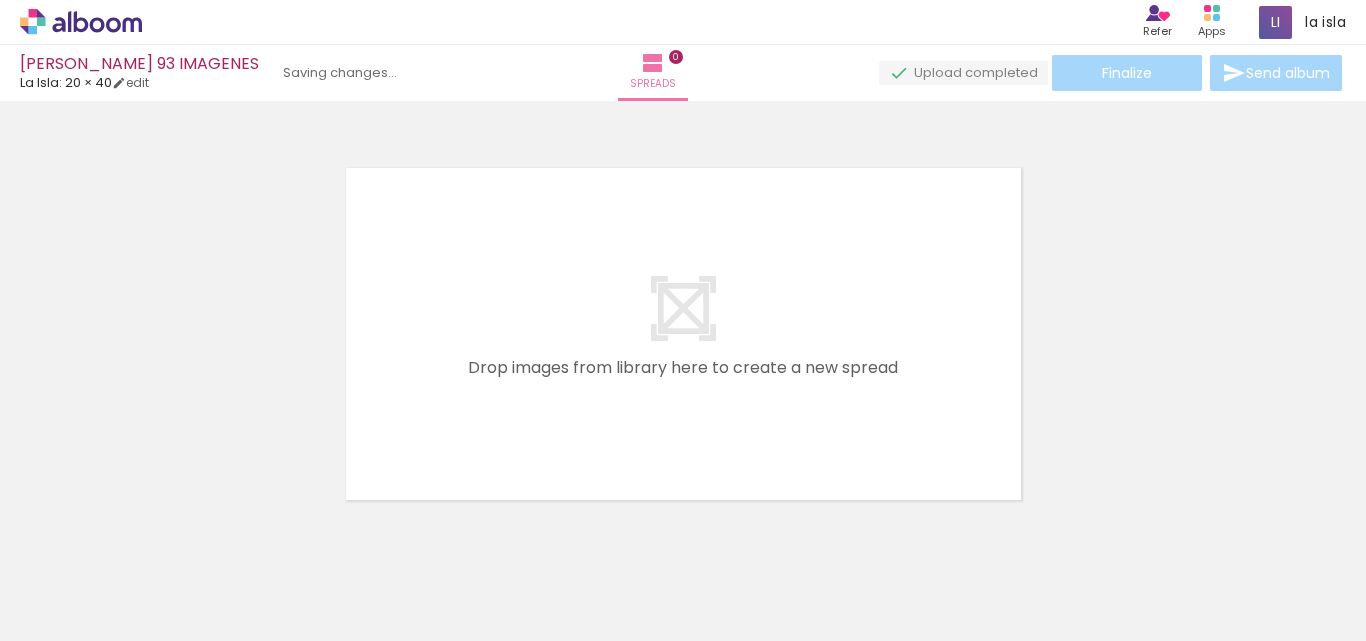 click at bounding box center [-1578, 533] 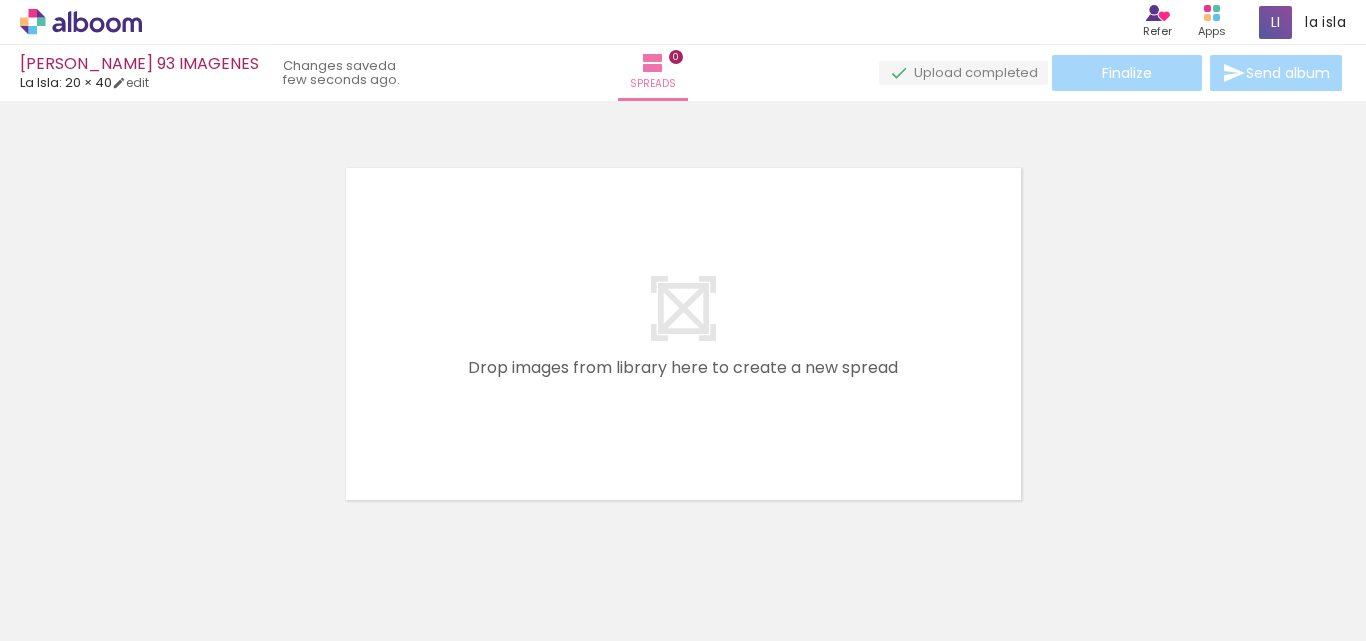 click at bounding box center (-1018, 533) 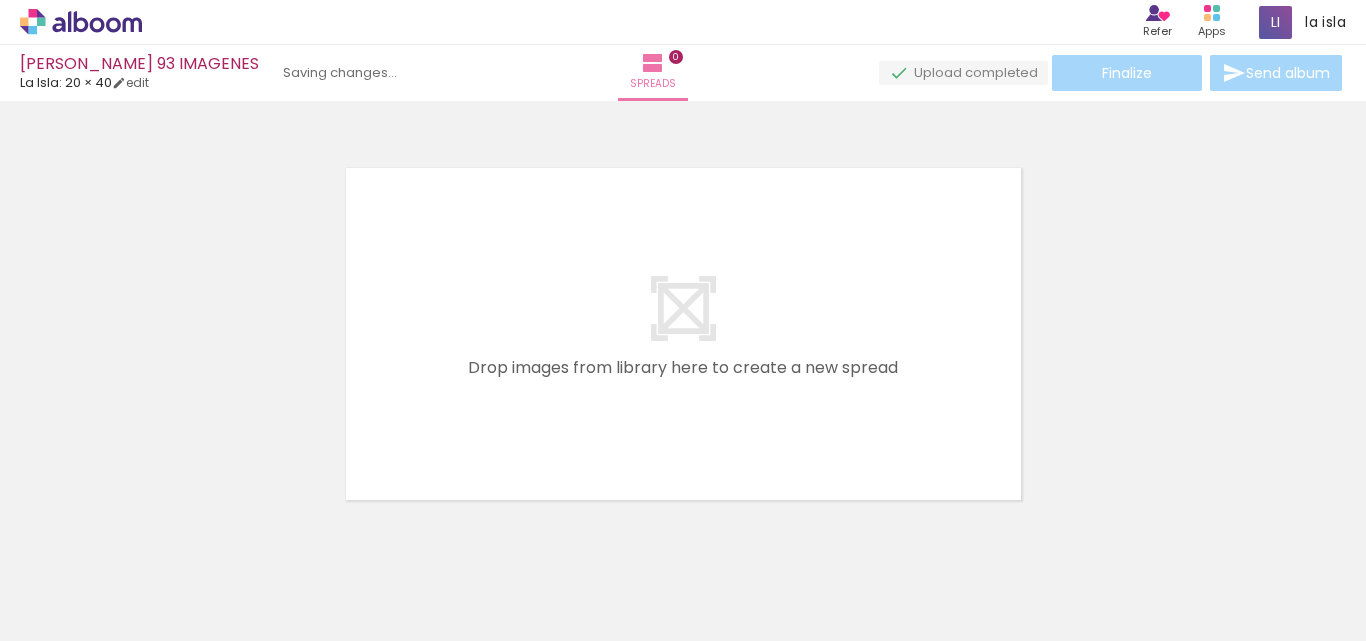 click at bounding box center (-570, 533) 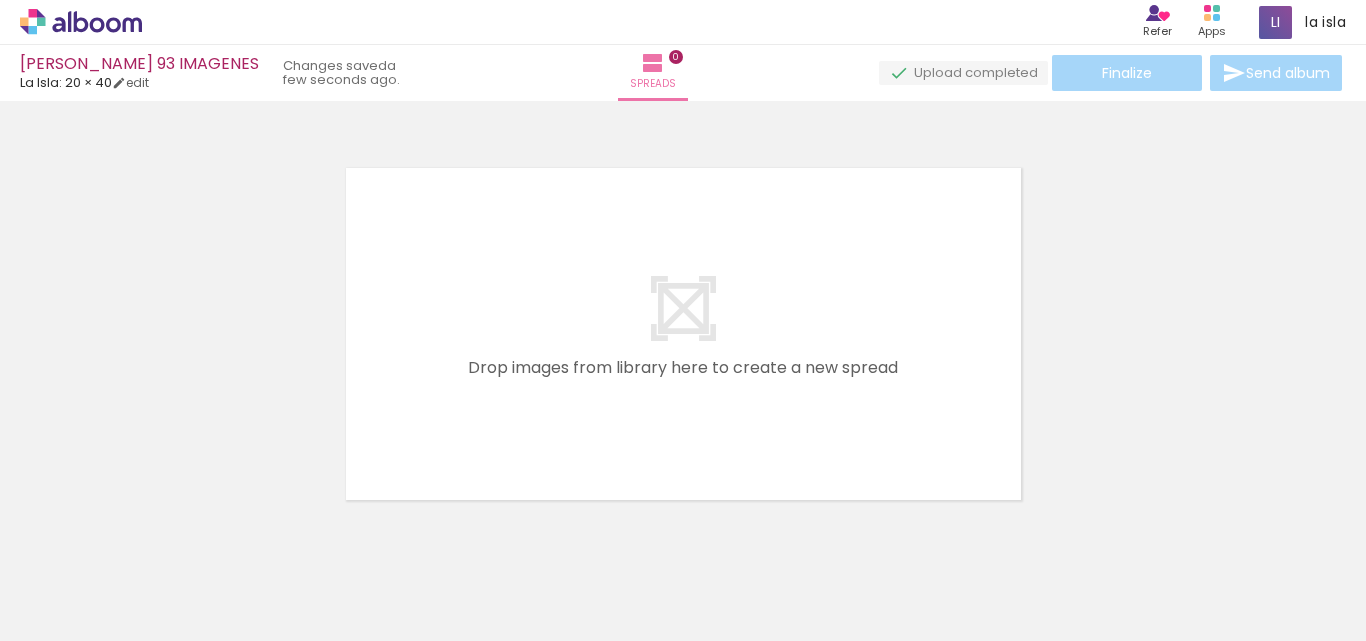 click at bounding box center (-10, 533) 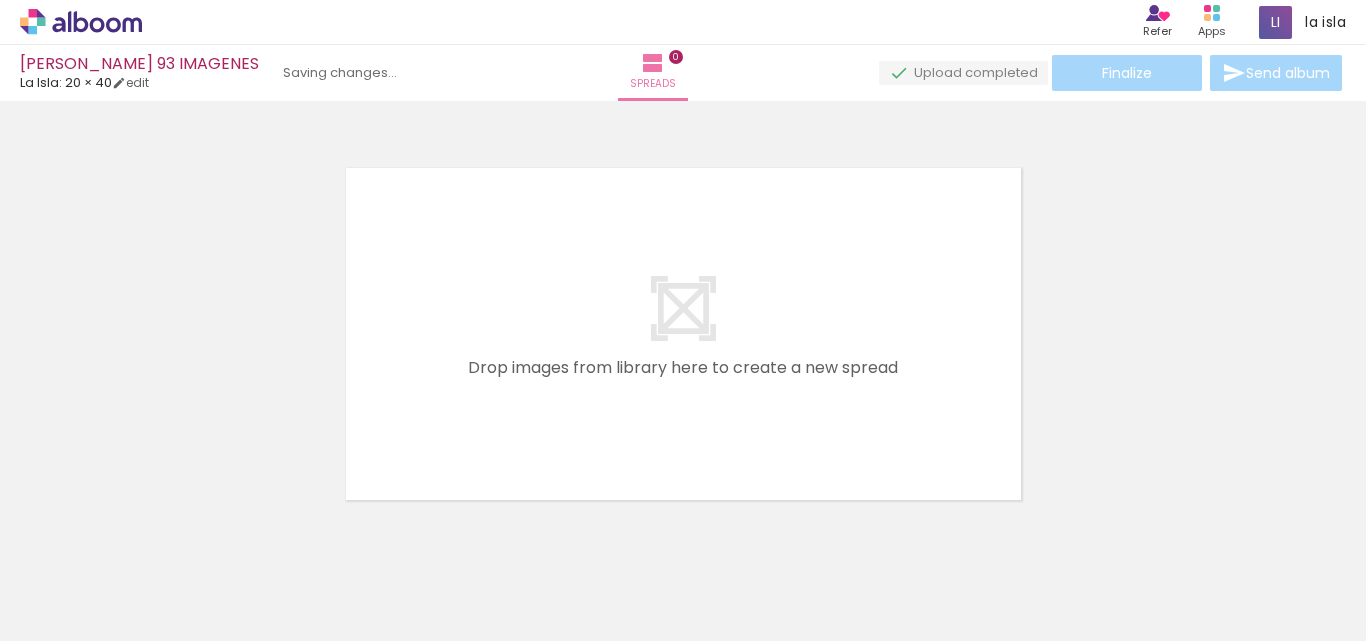 click at bounding box center [102, 533] 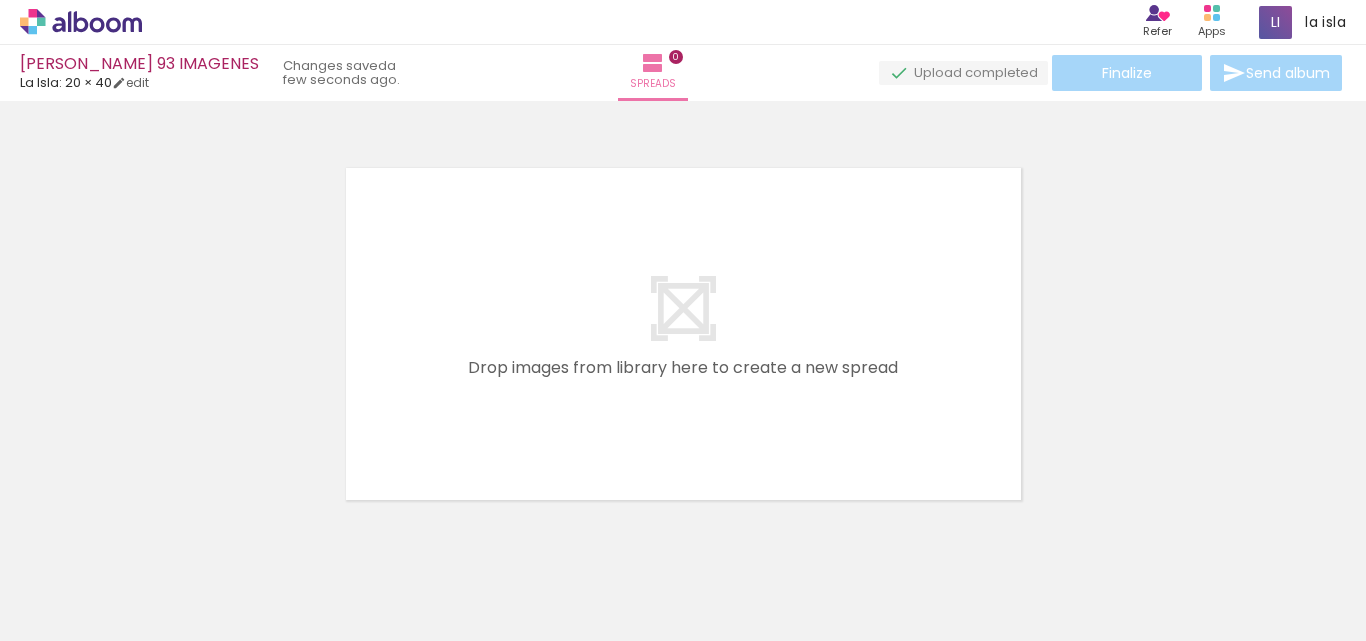 click at bounding box center [126, 578] 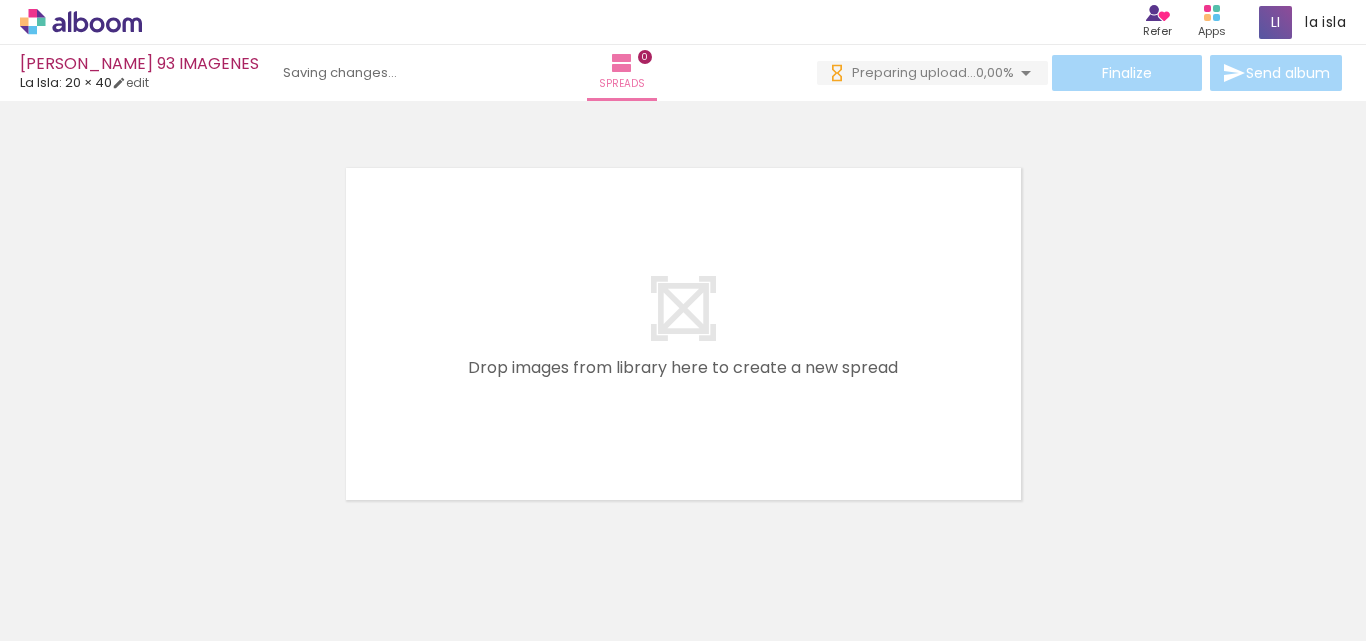 scroll, scrollTop: 0, scrollLeft: 0, axis: both 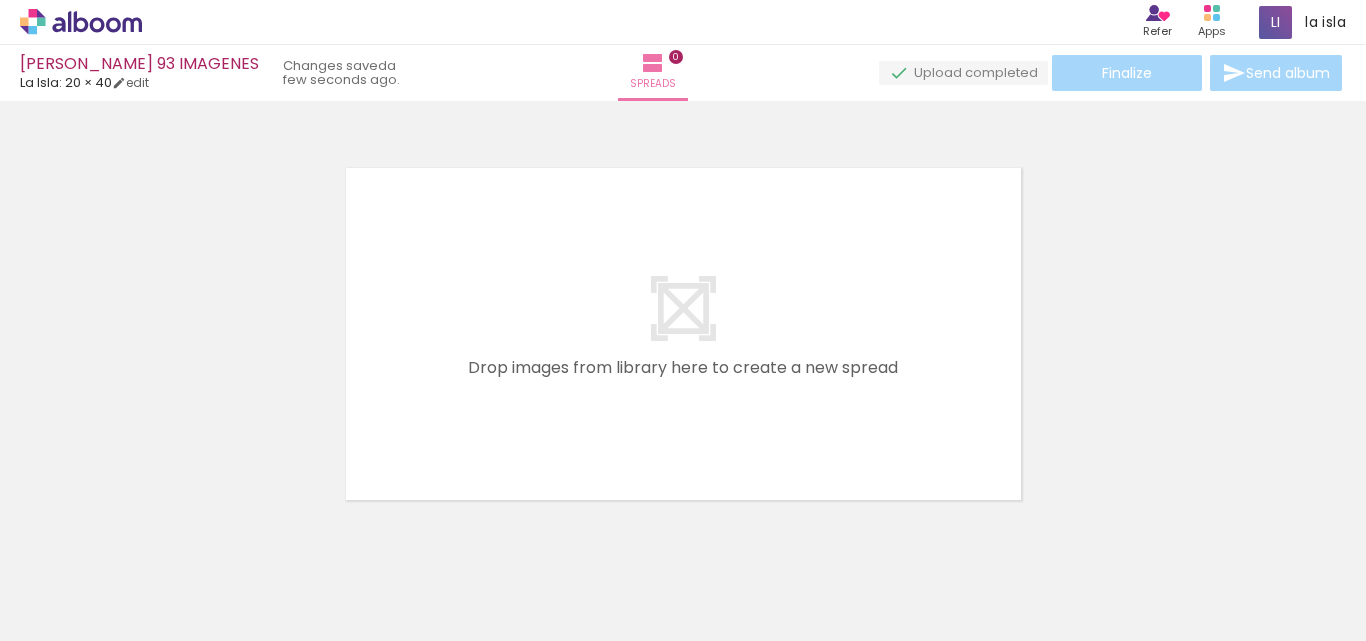 click at bounding box center [362, 533] 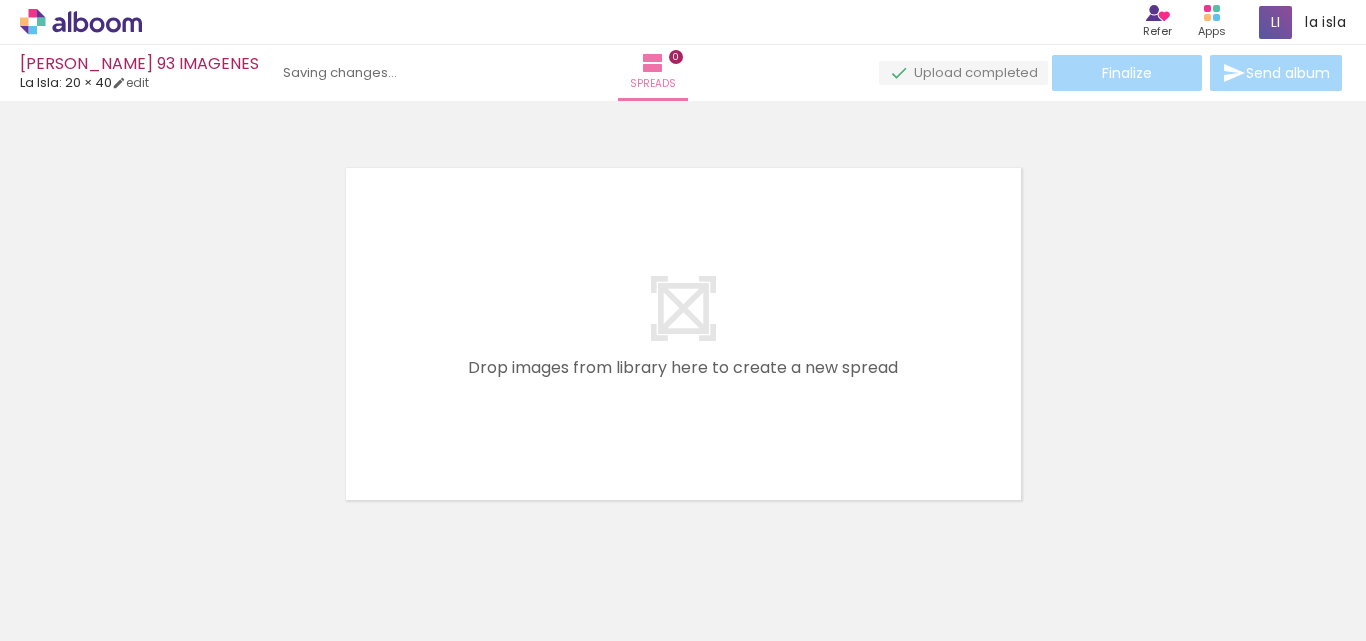 click at bounding box center (362, 533) 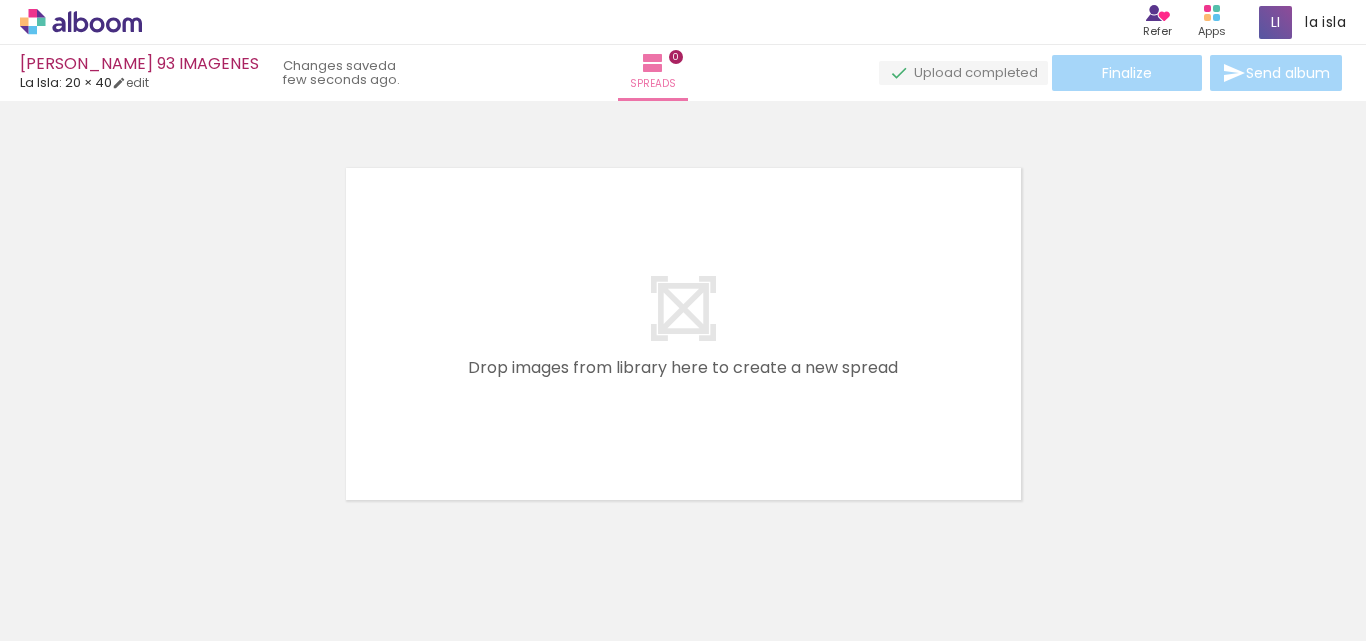 click at bounding box center [362, 533] 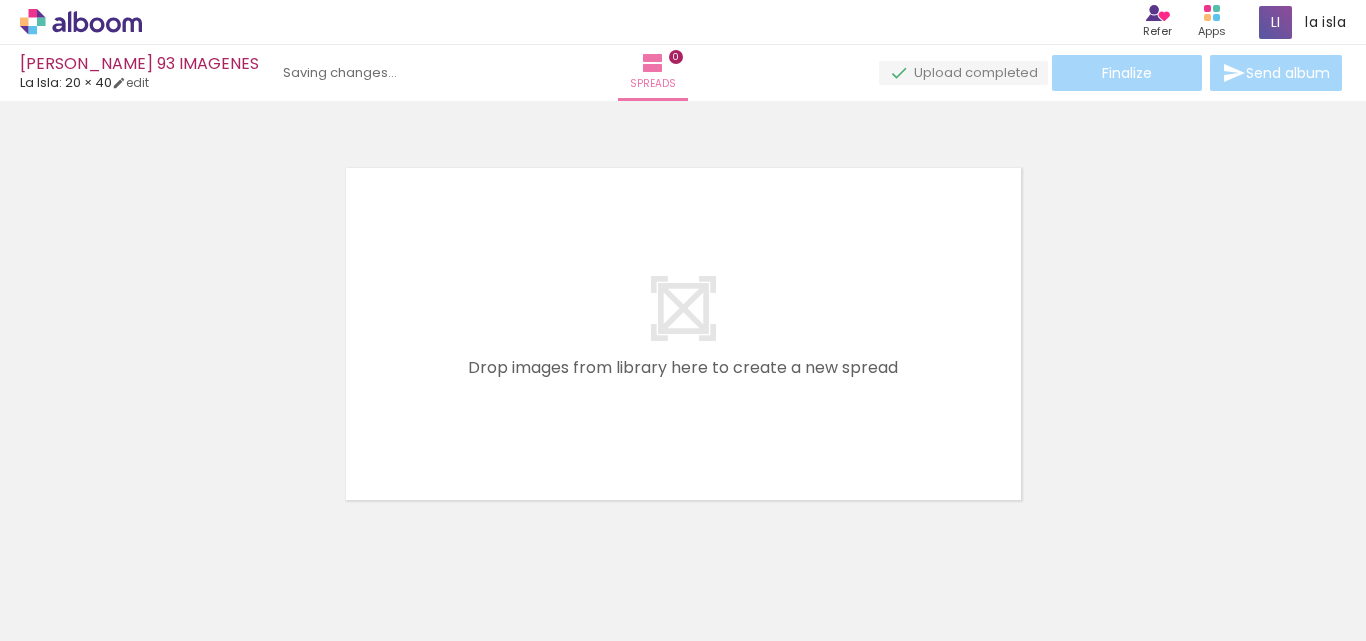 click at bounding box center [362, 533] 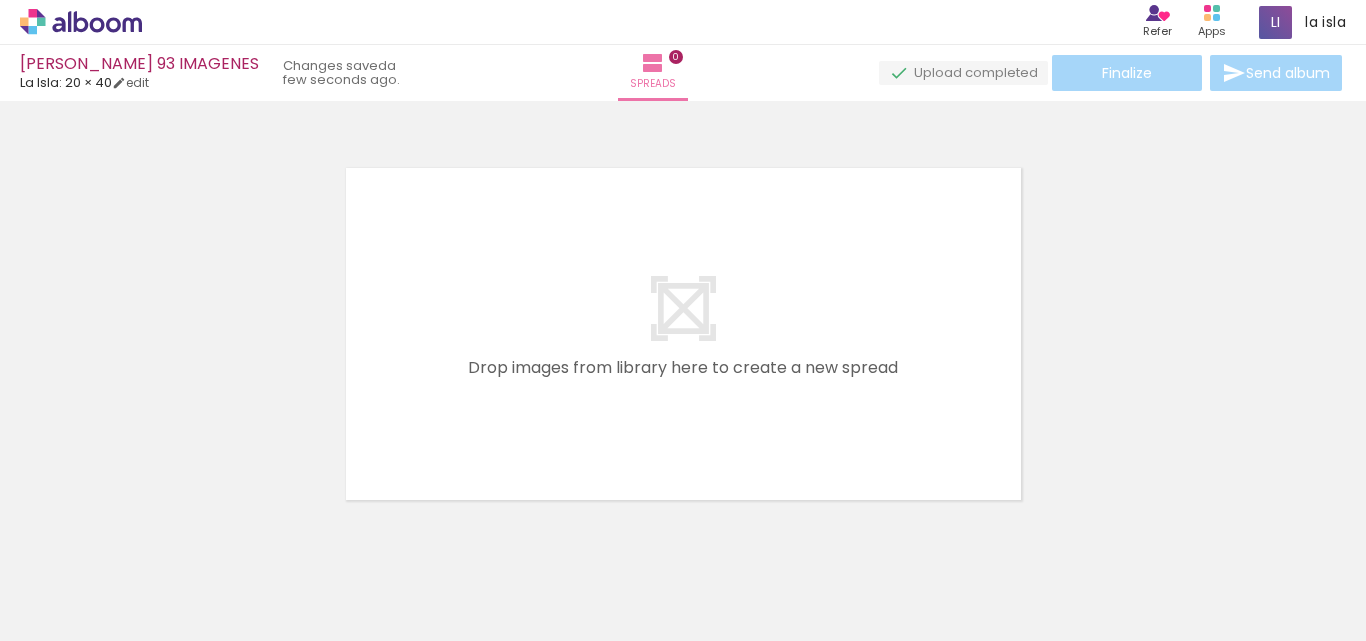 click at bounding box center (362, 533) 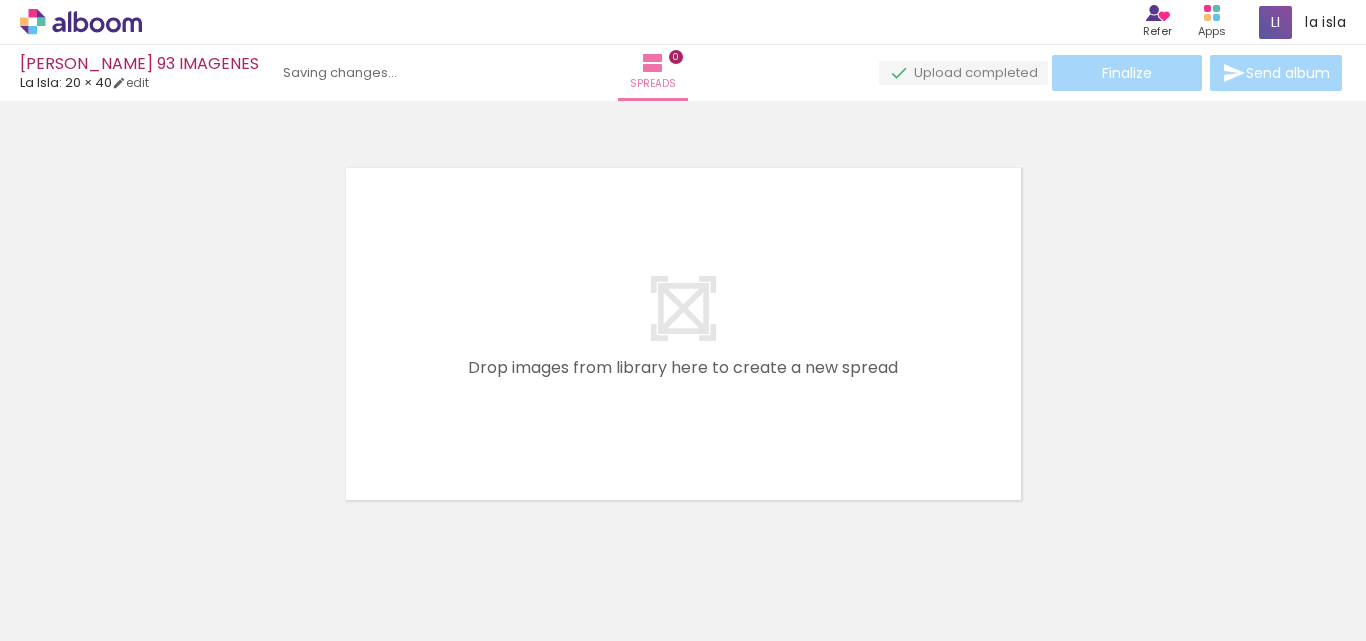 click at bounding box center [362, 533] 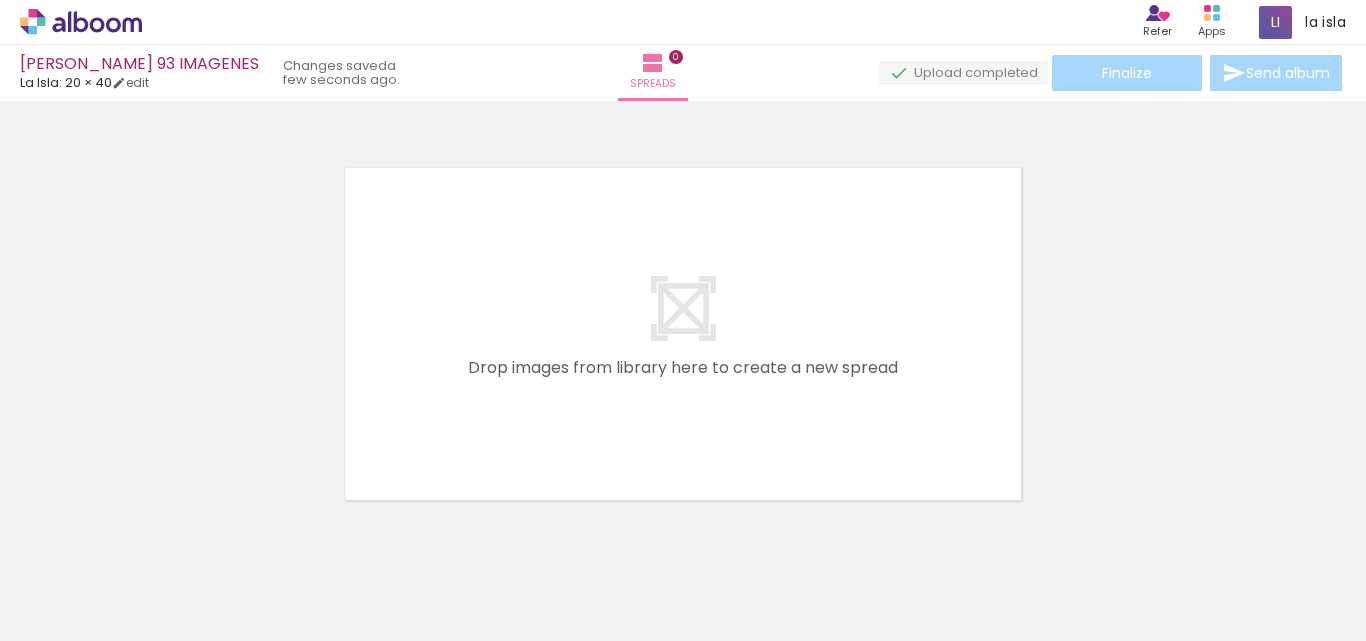click at bounding box center [362, 533] 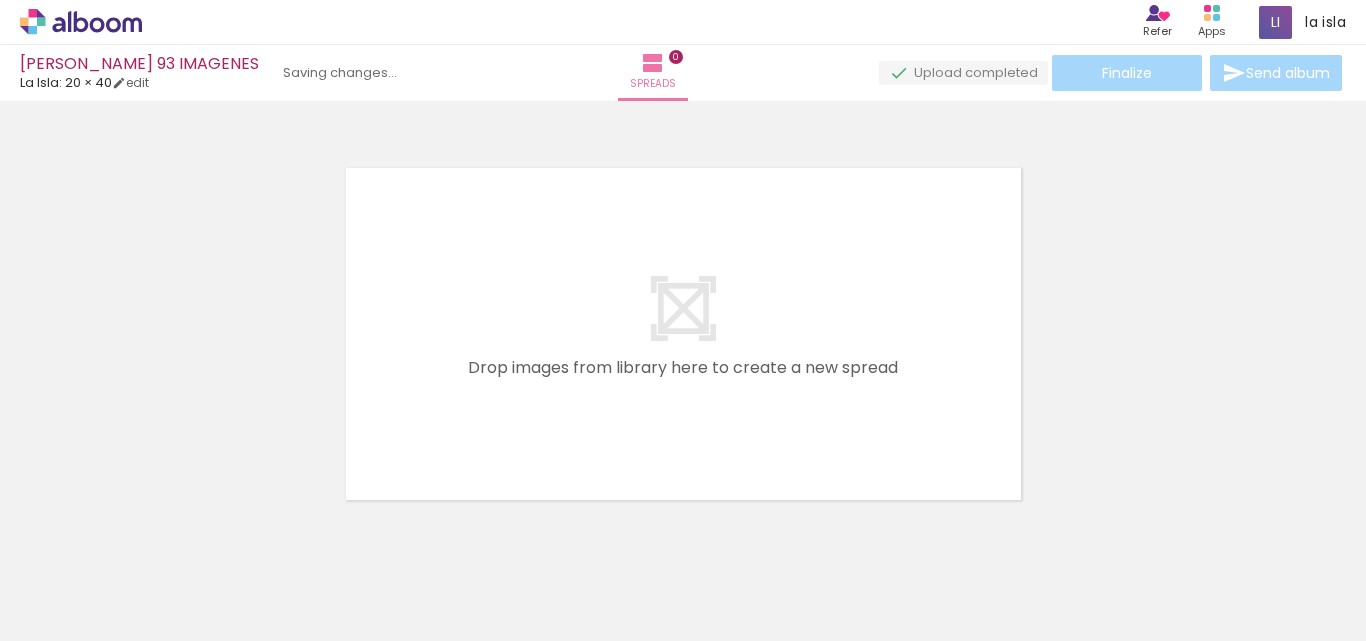 click at bounding box center [362, 533] 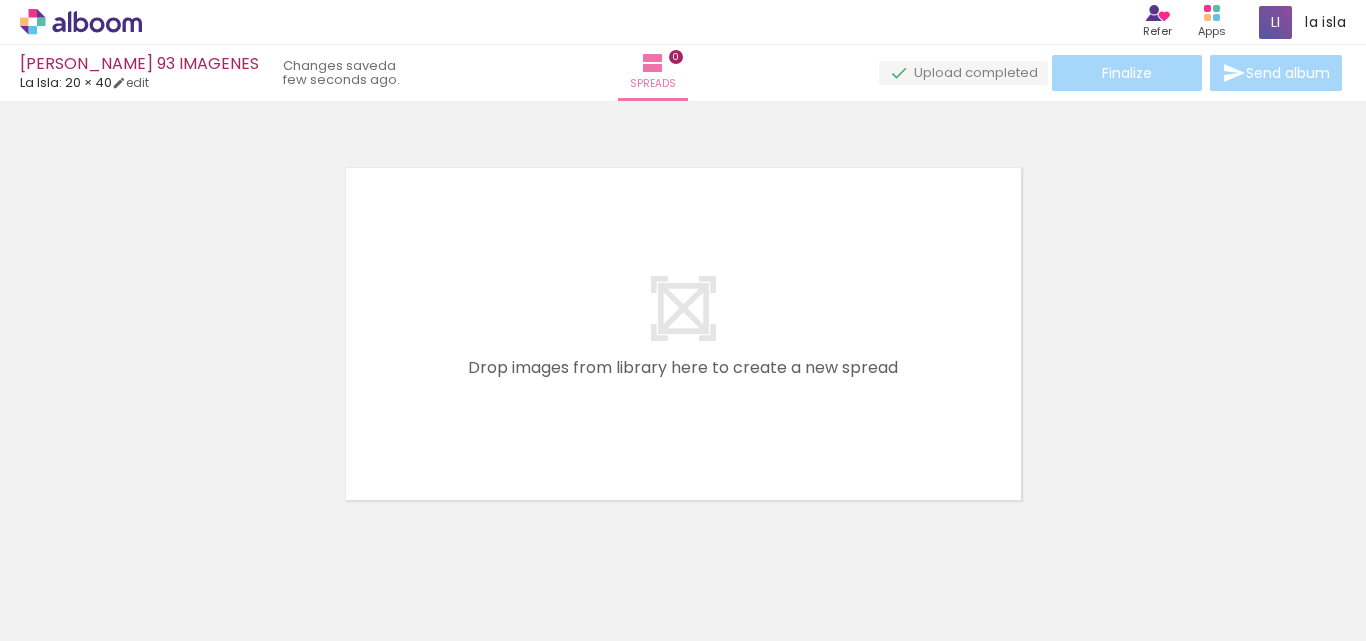 click at bounding box center (362, 533) 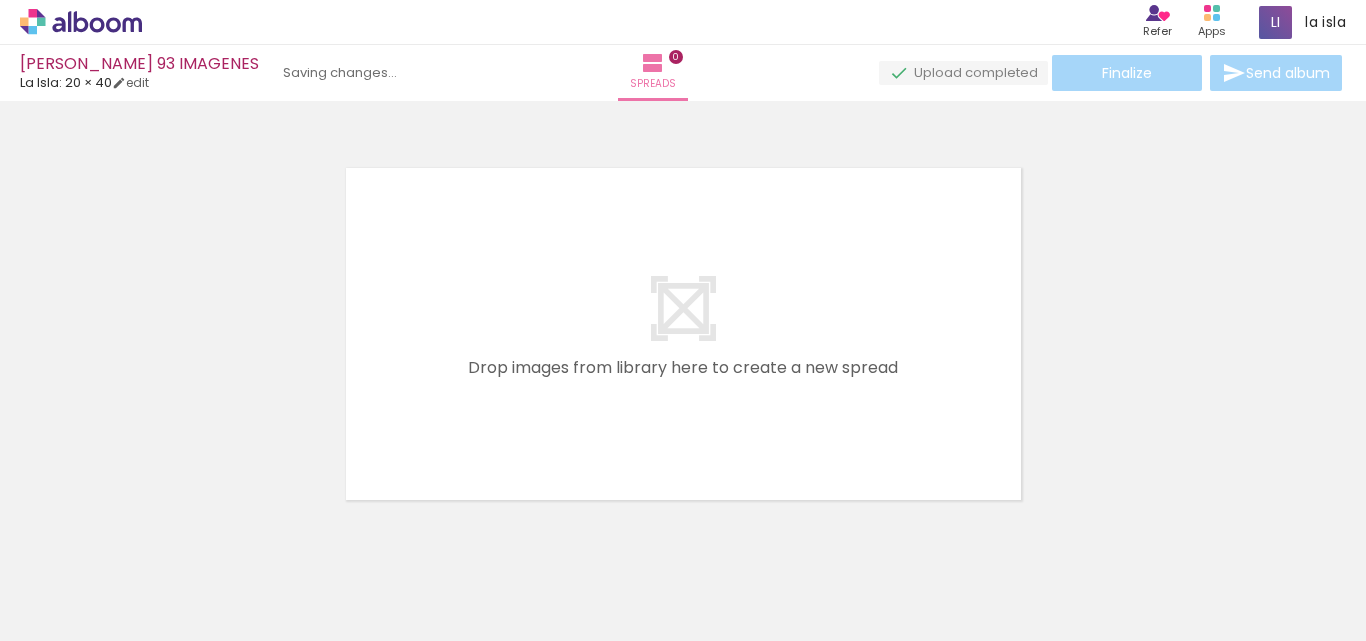 click at bounding box center [362, 533] 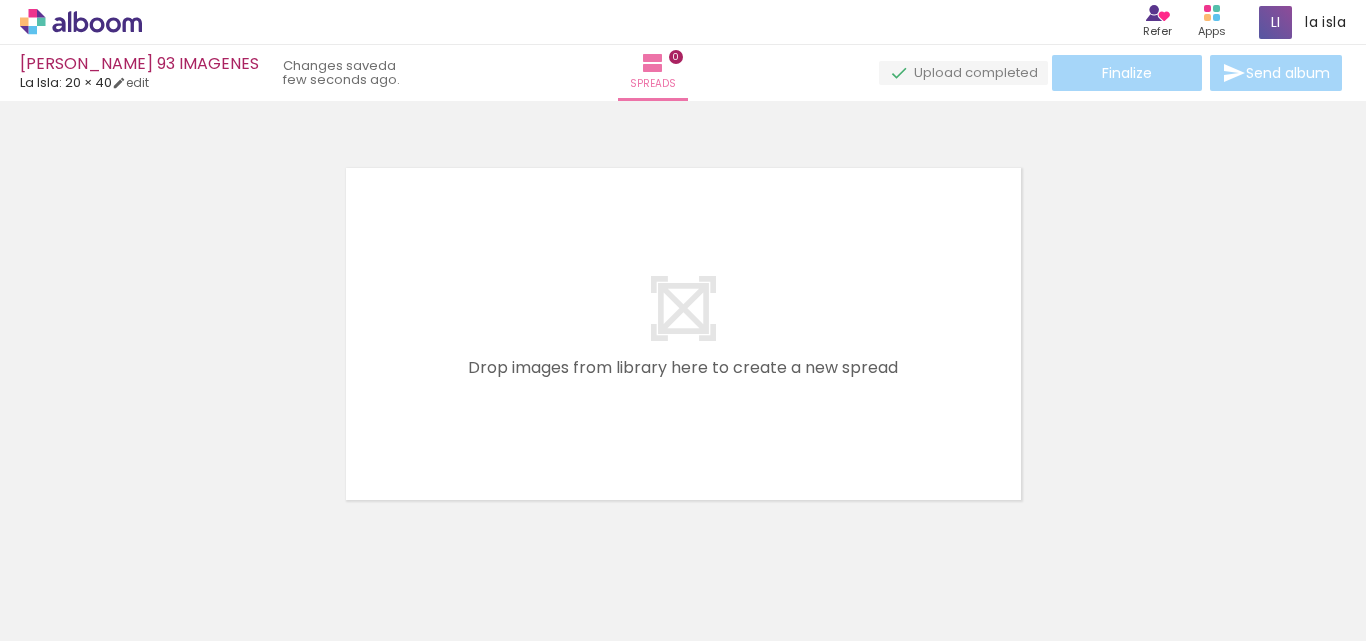 click at bounding box center [362, 533] 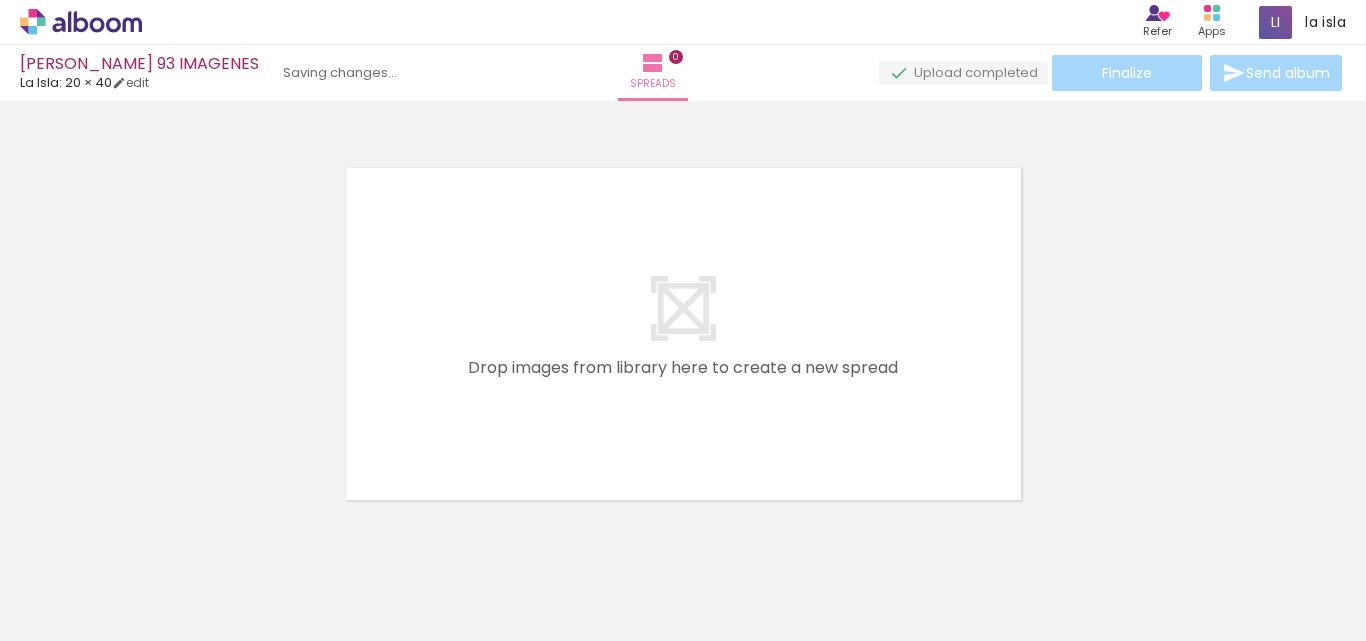 click at bounding box center (362, 533) 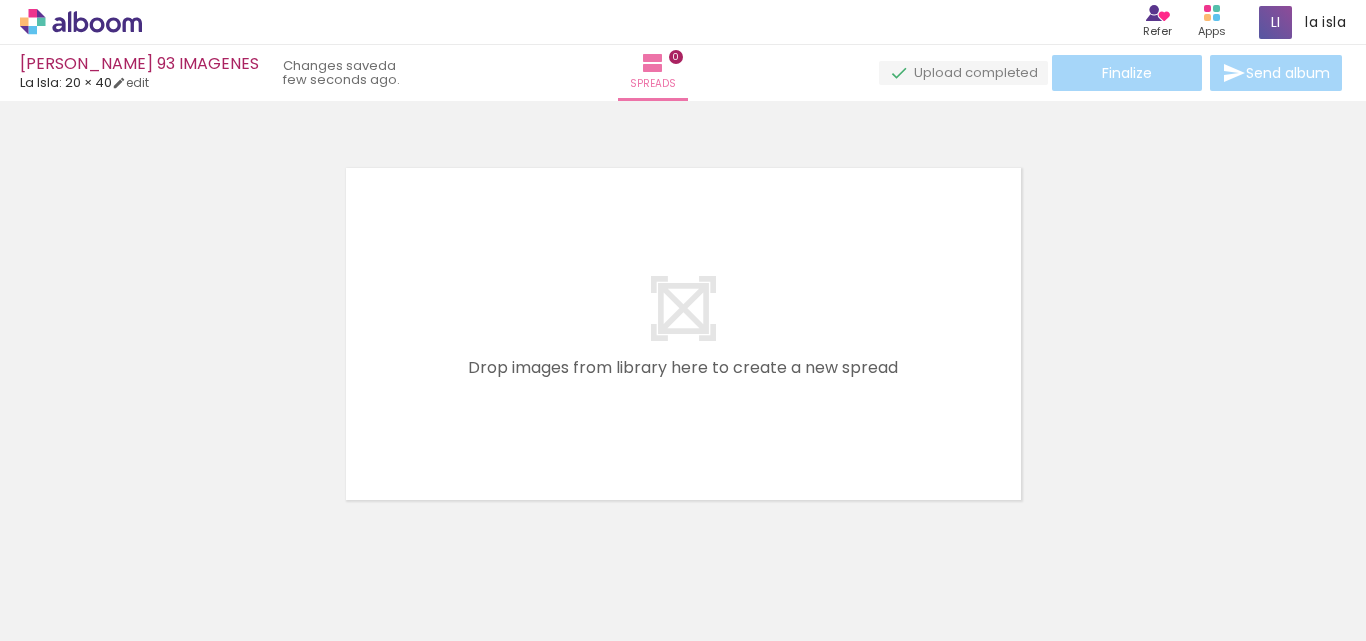 click at bounding box center [362, 533] 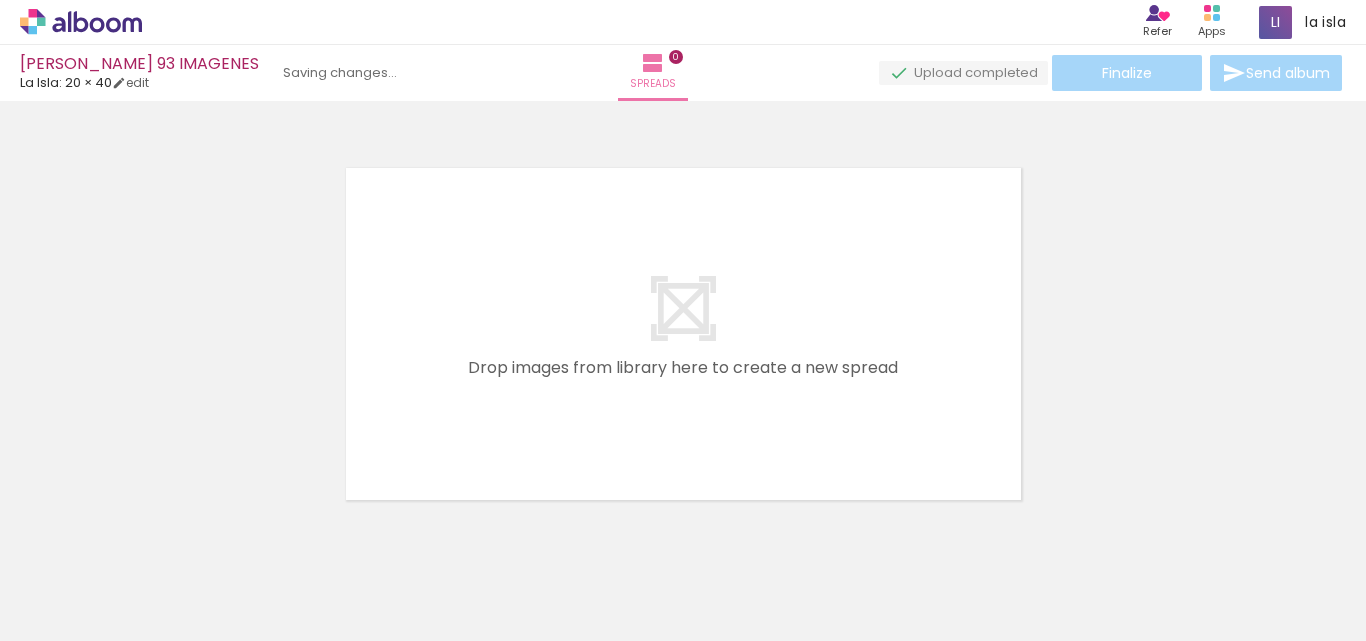 click at bounding box center [362, 533] 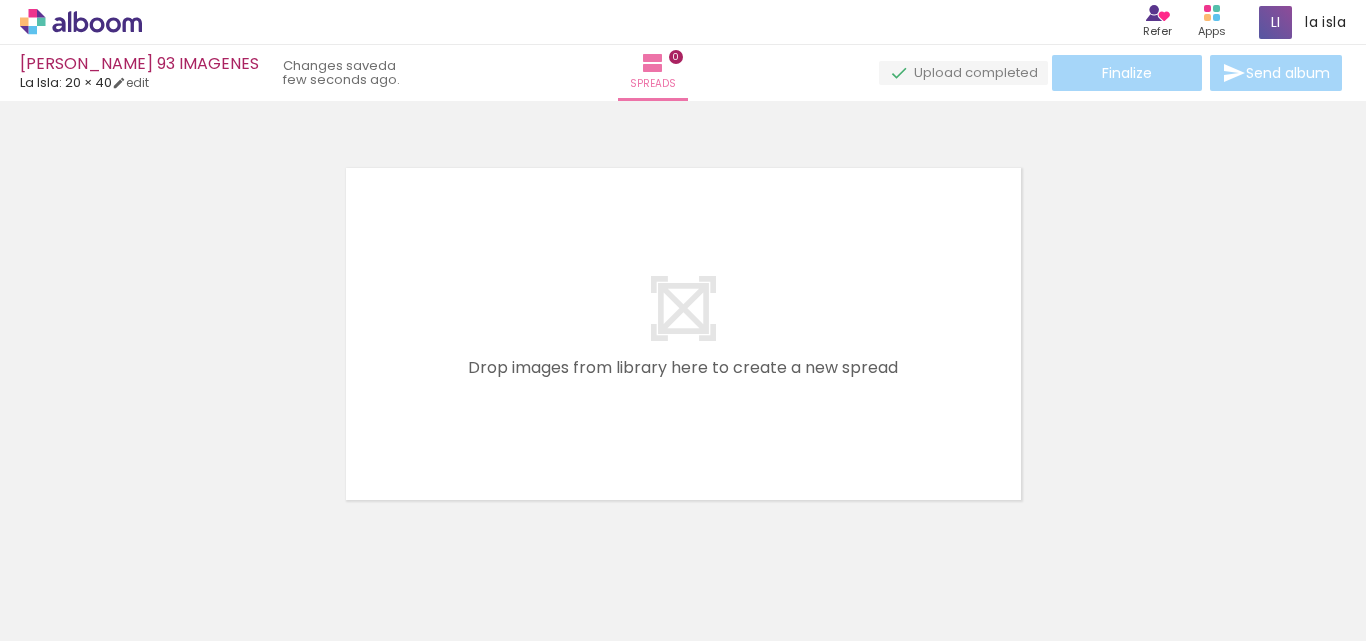 click at bounding box center [362, 533] 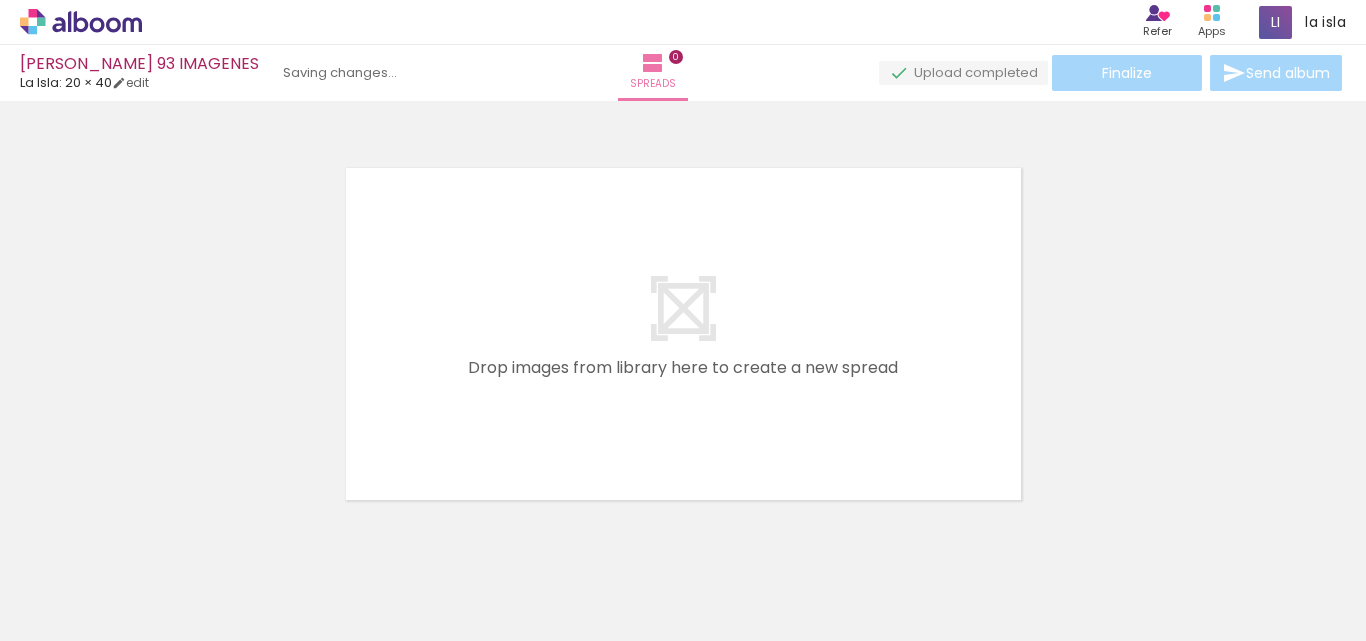 click at bounding box center [362, 533] 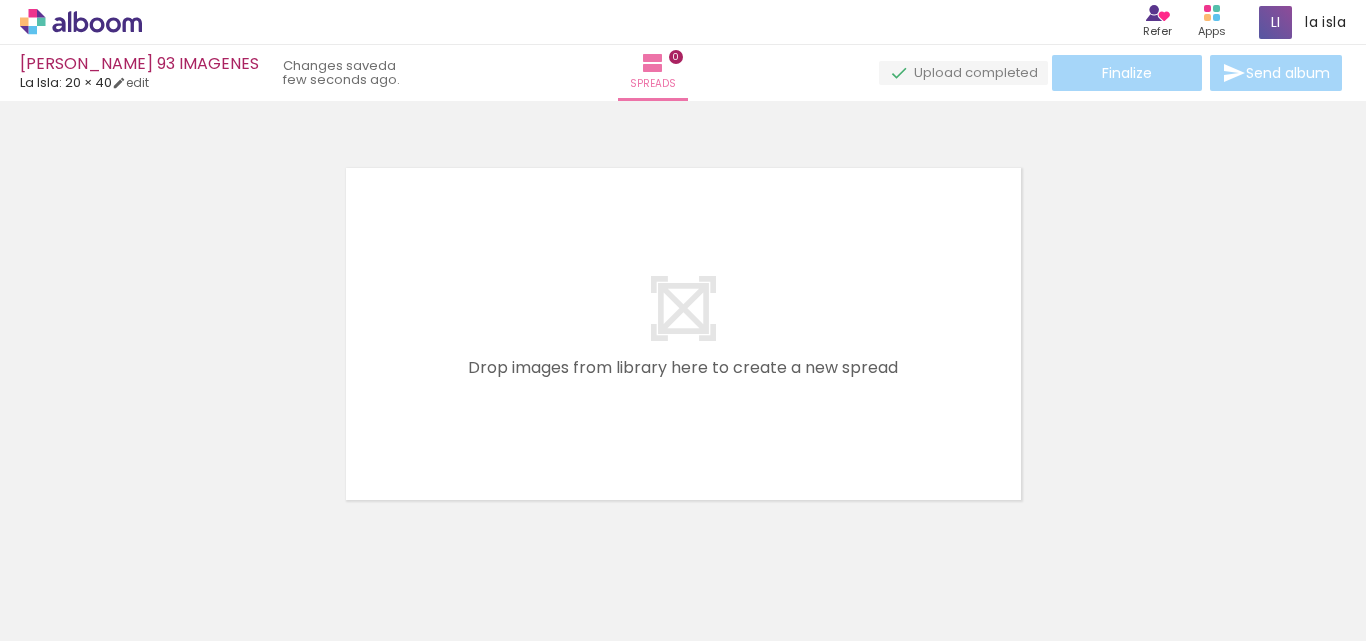 click at bounding box center [362, 533] 